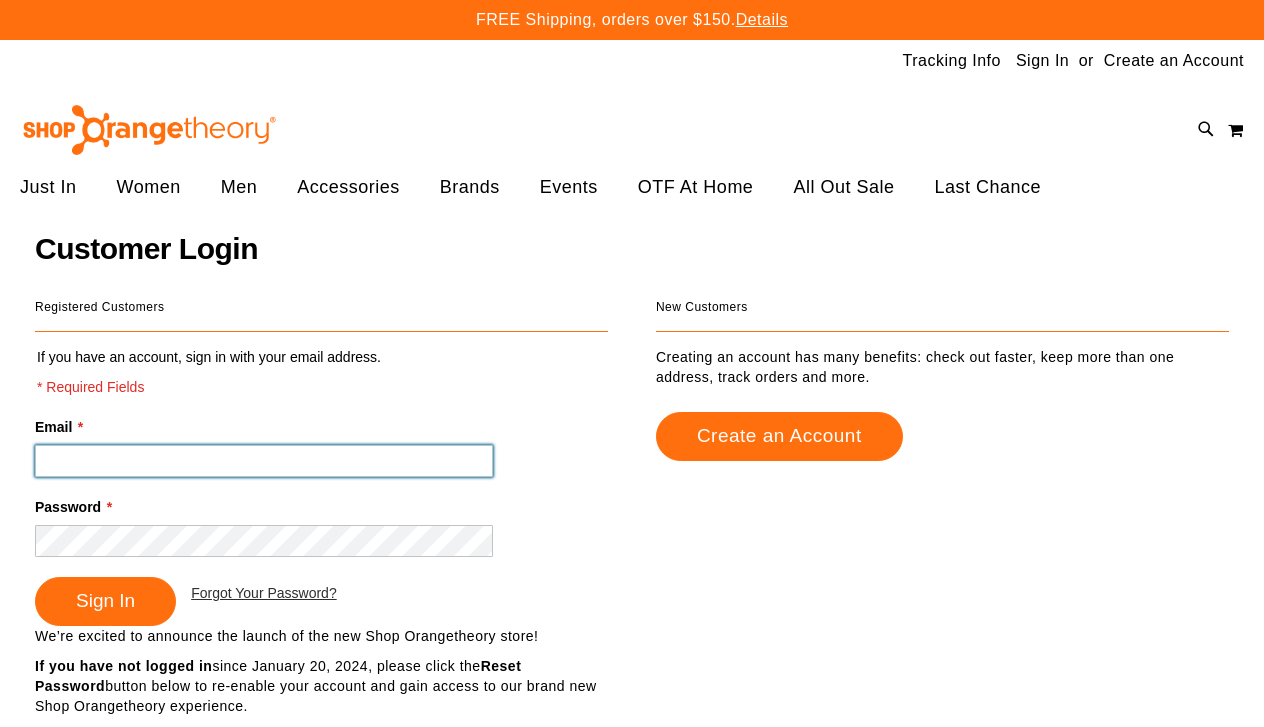click on "Email *" at bounding box center [264, 461] 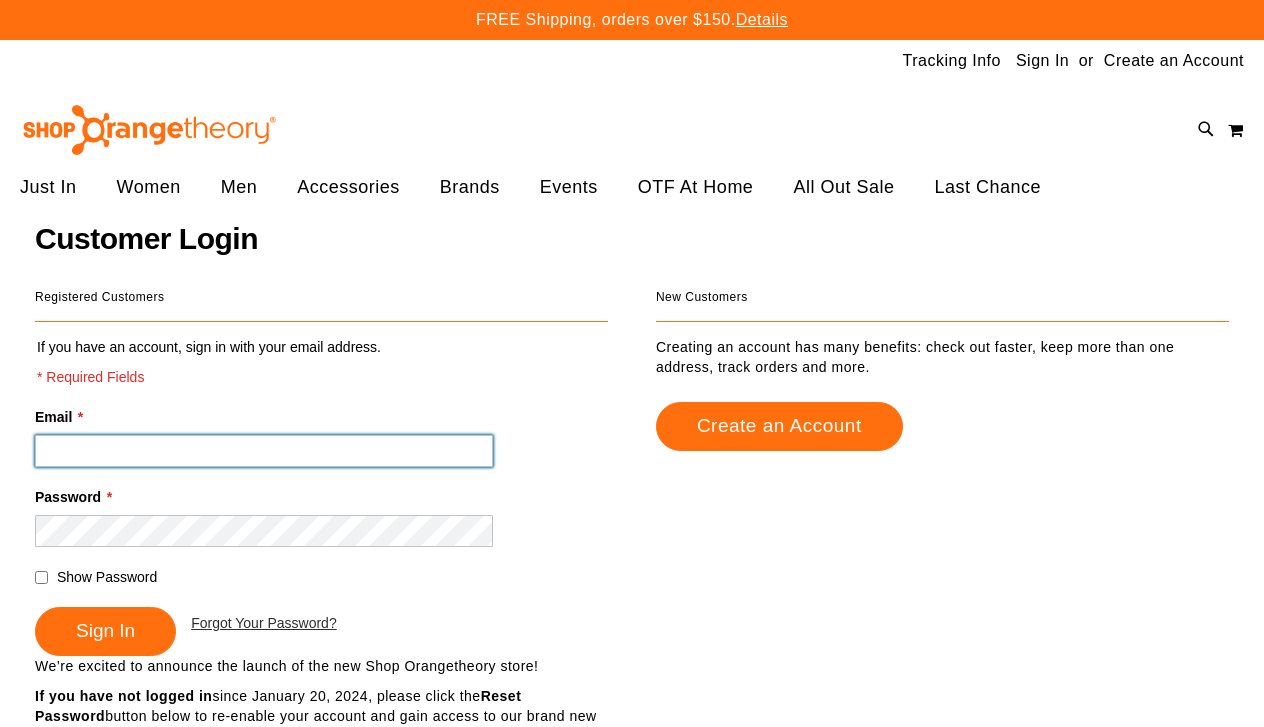 scroll, scrollTop: 0, scrollLeft: 0, axis: both 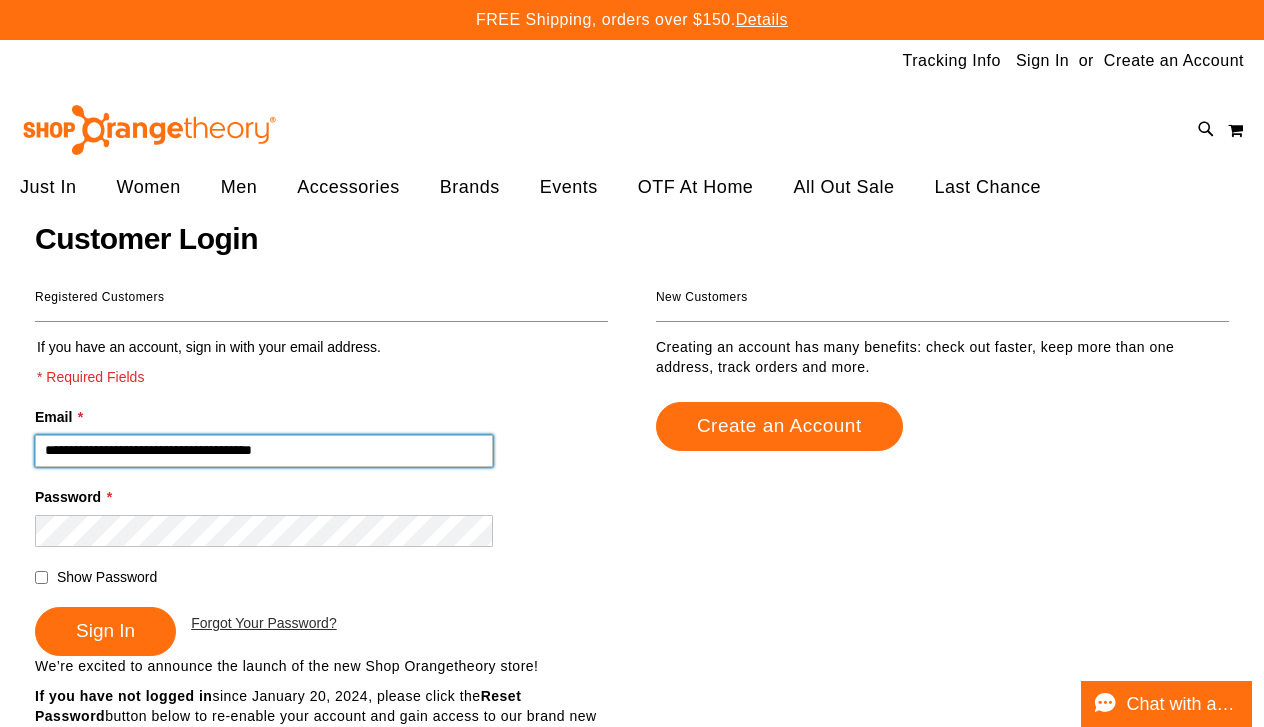 type on "**********" 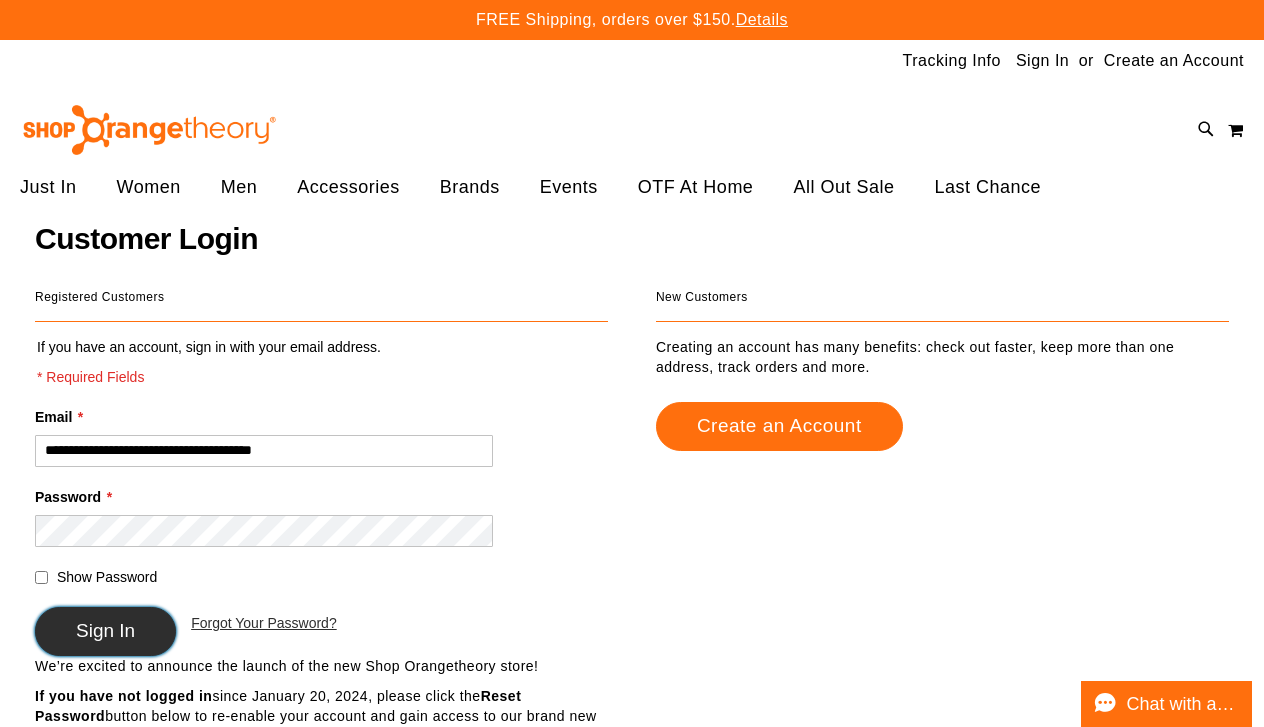 click on "Sign In" at bounding box center [105, 630] 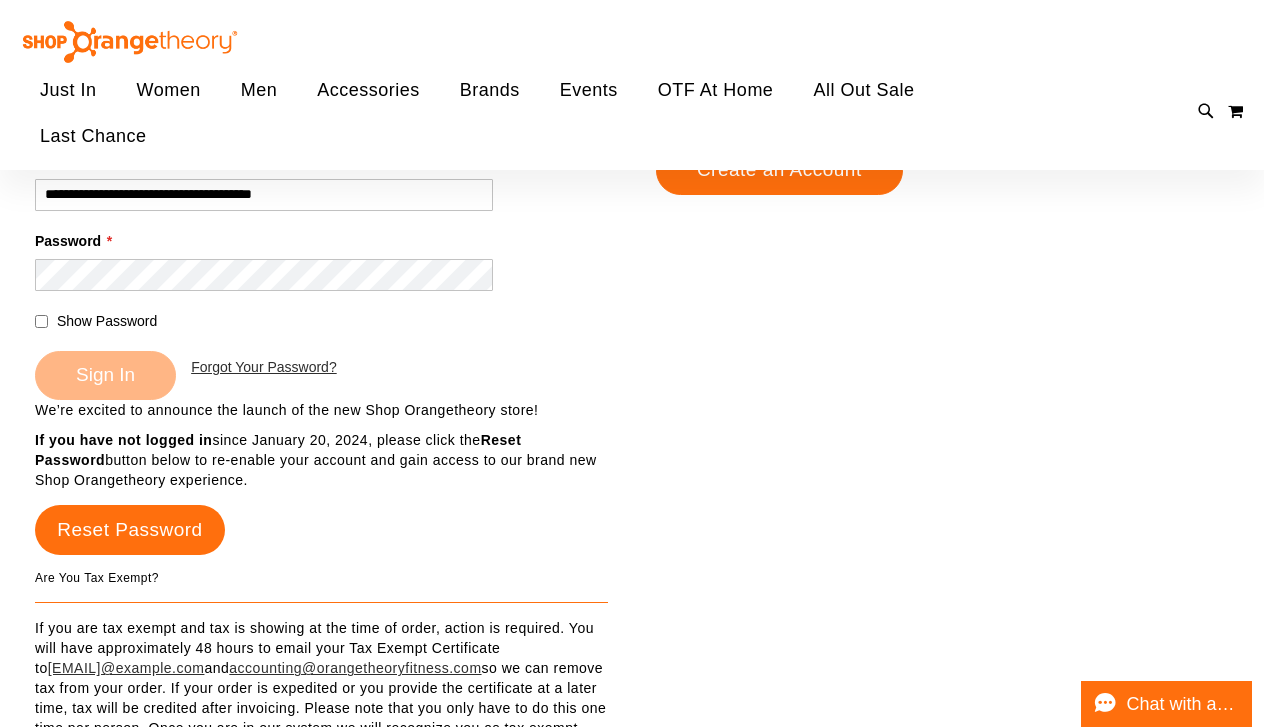 scroll, scrollTop: 257, scrollLeft: 0, axis: vertical 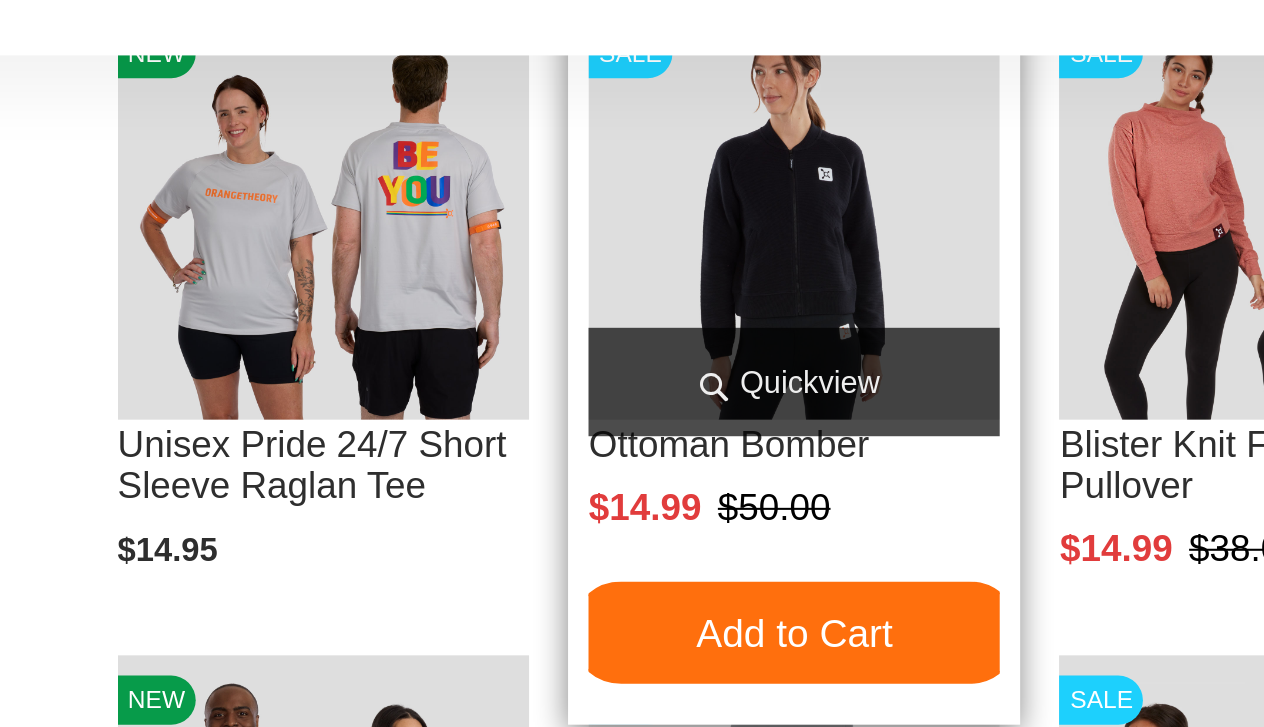 type on "**********" 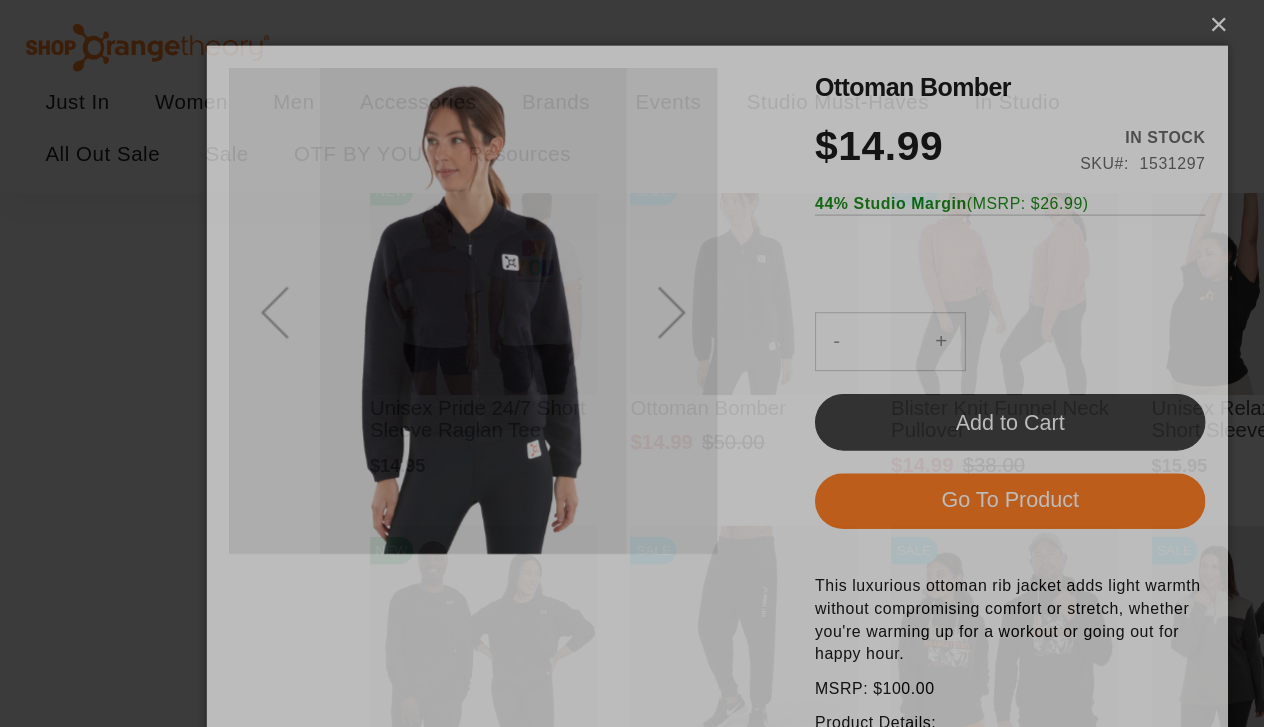 scroll, scrollTop: 0, scrollLeft: 0, axis: both 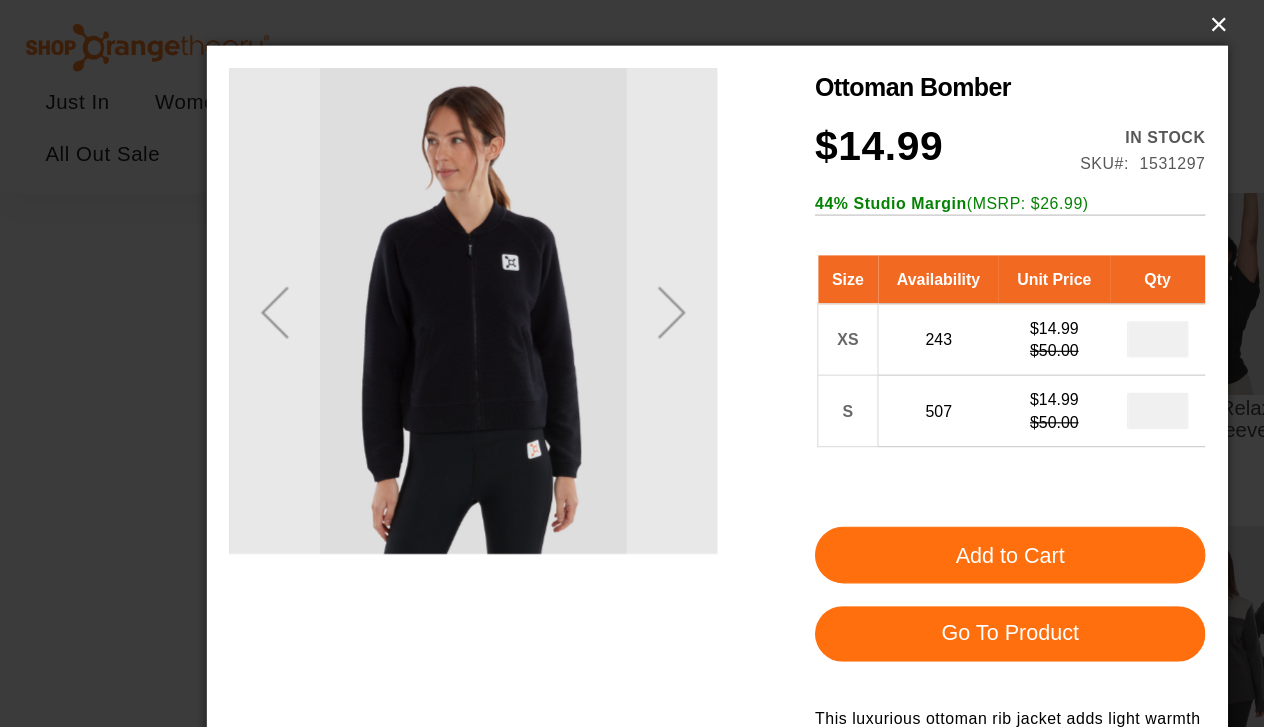 click on "×" at bounding box center (638, 22) 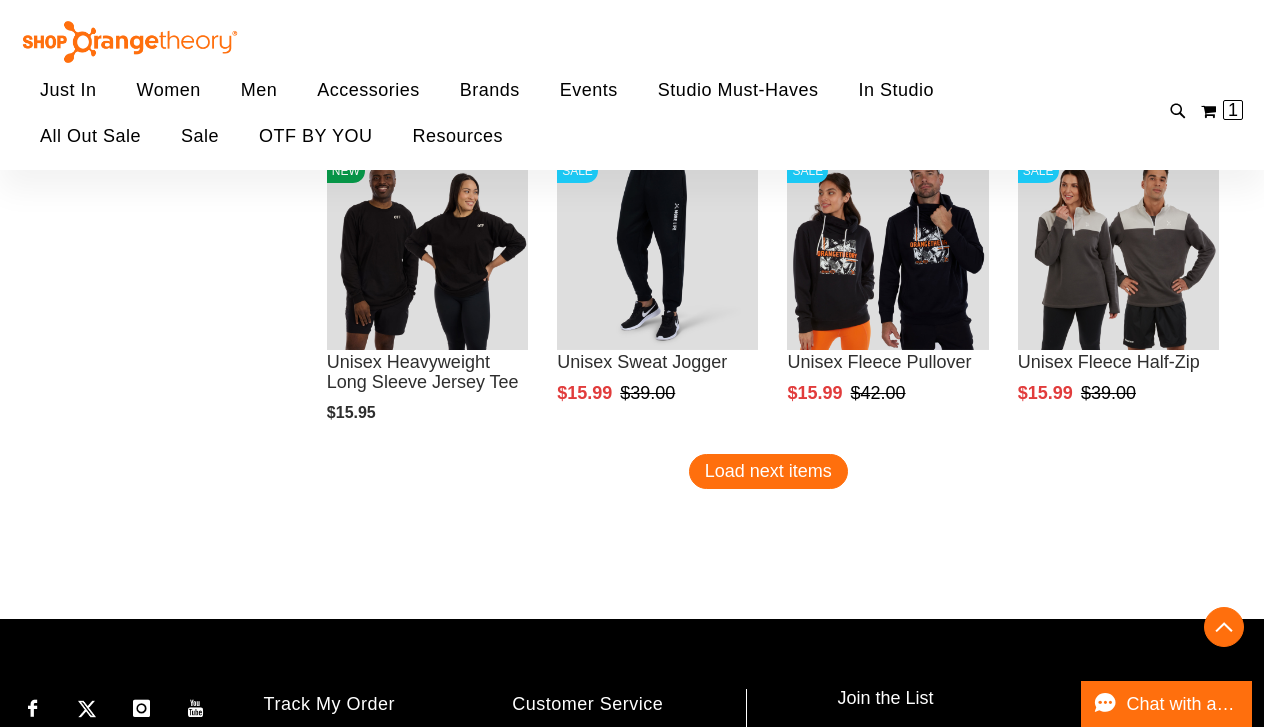 scroll, scrollTop: 2866, scrollLeft: 0, axis: vertical 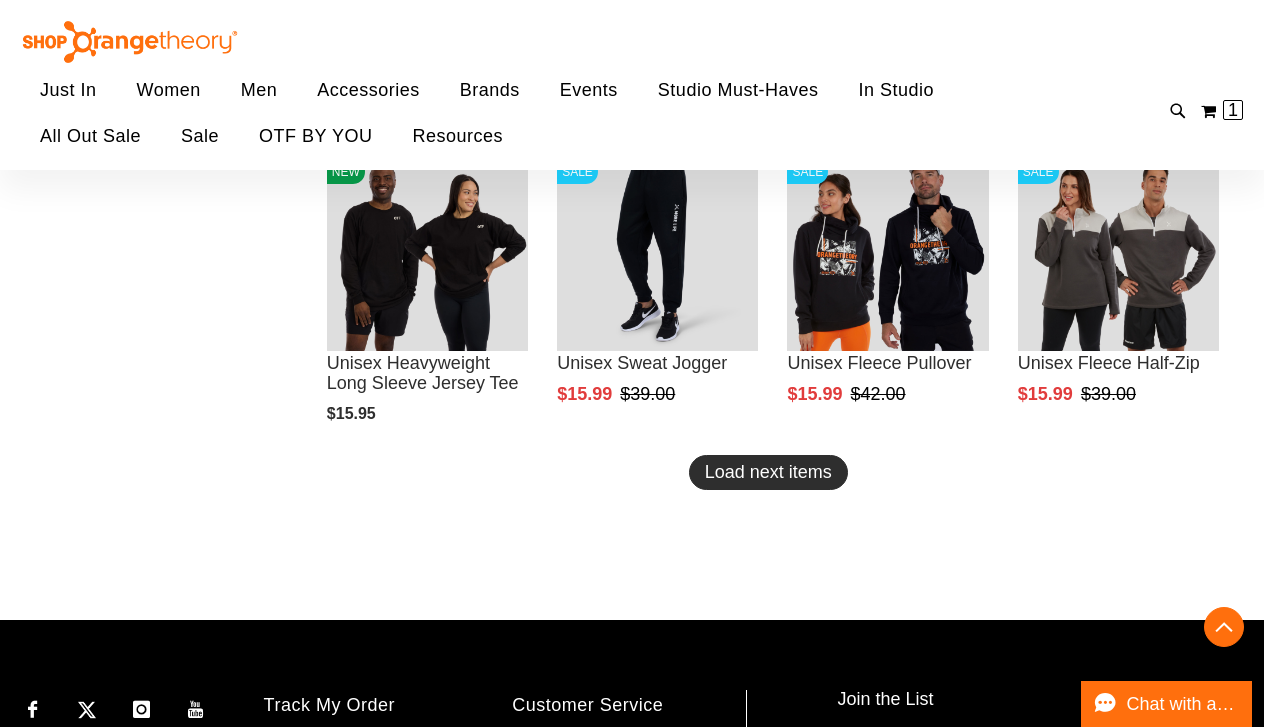click on "Load next items" at bounding box center [768, 472] 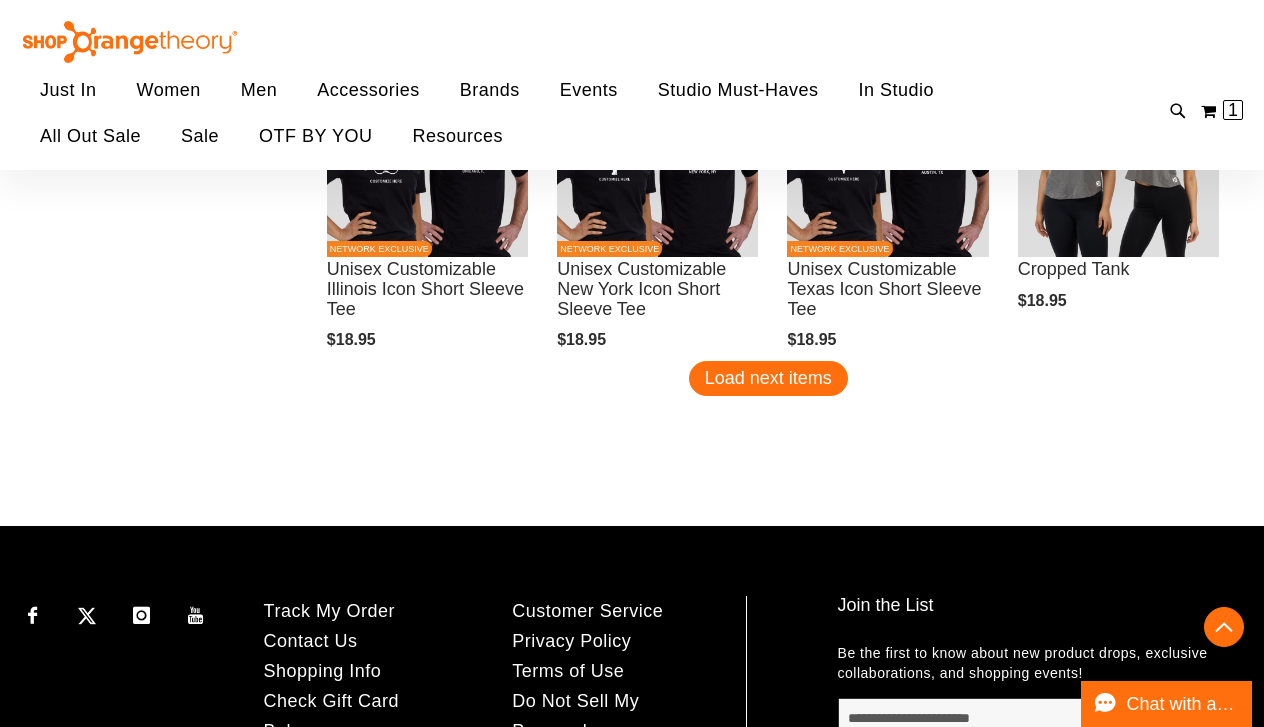 scroll, scrollTop: 3907, scrollLeft: 0, axis: vertical 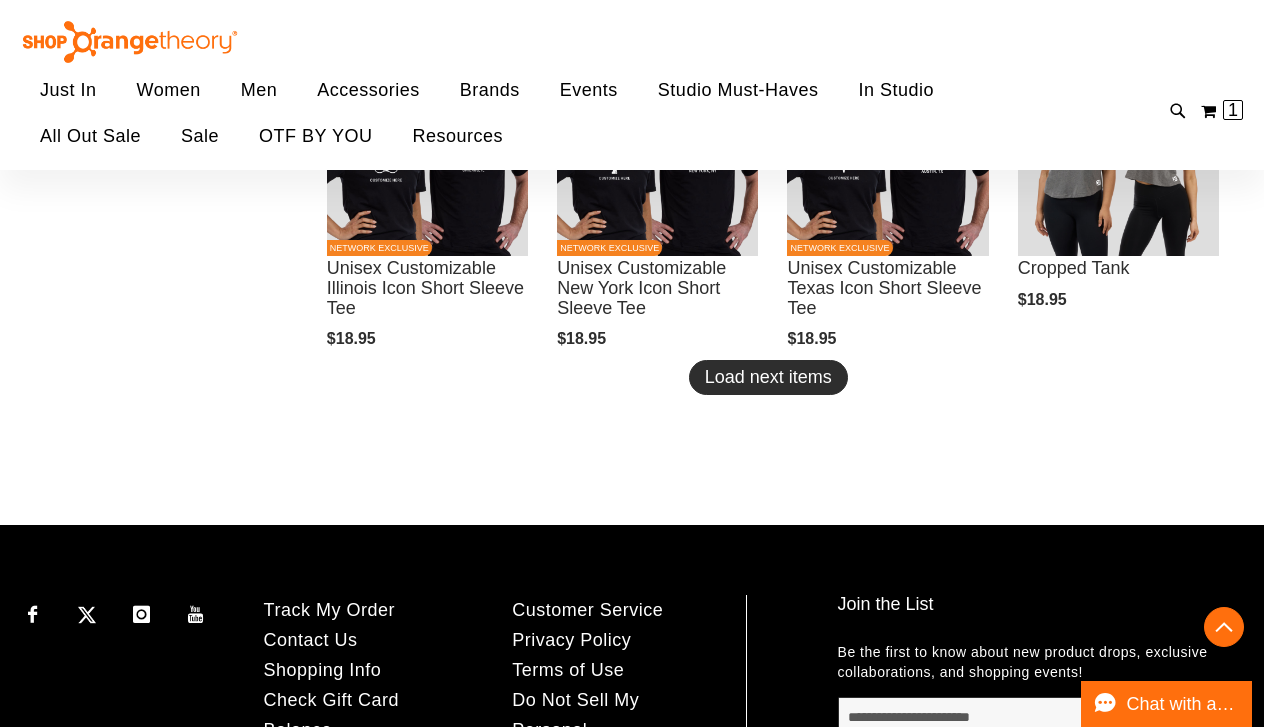 click on "Load next items" at bounding box center [768, 377] 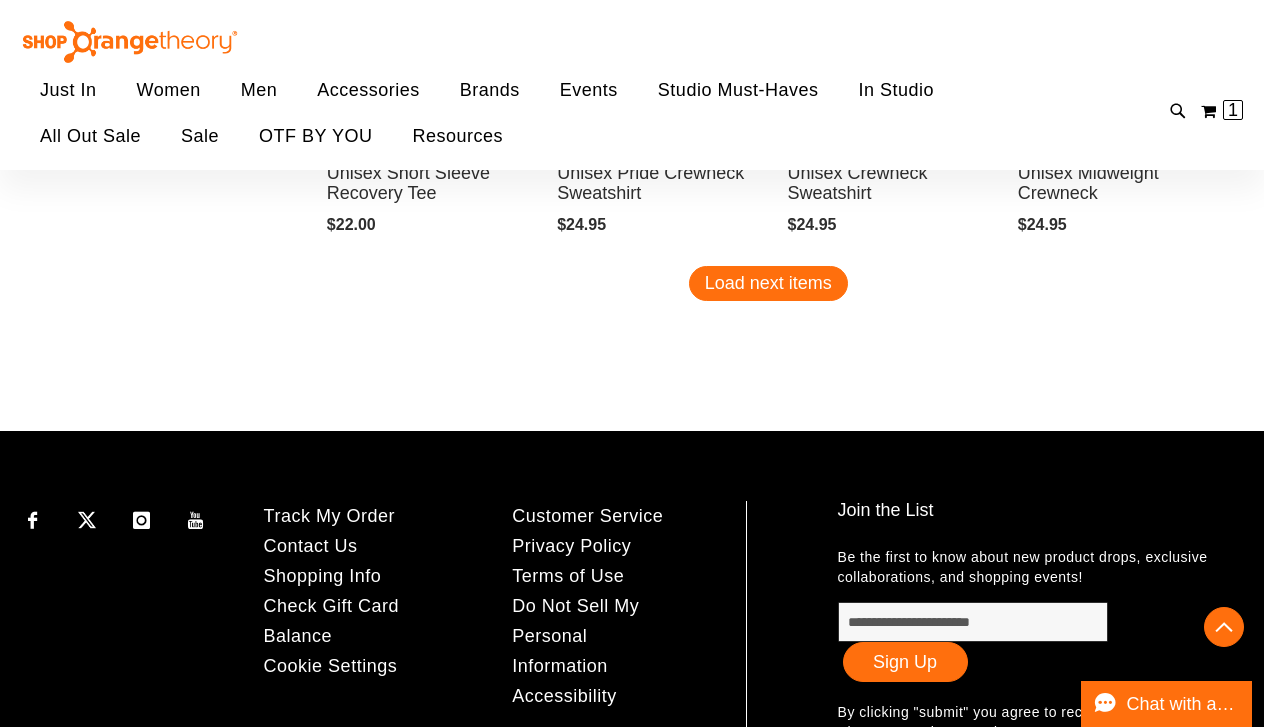 scroll, scrollTop: 4941, scrollLeft: 0, axis: vertical 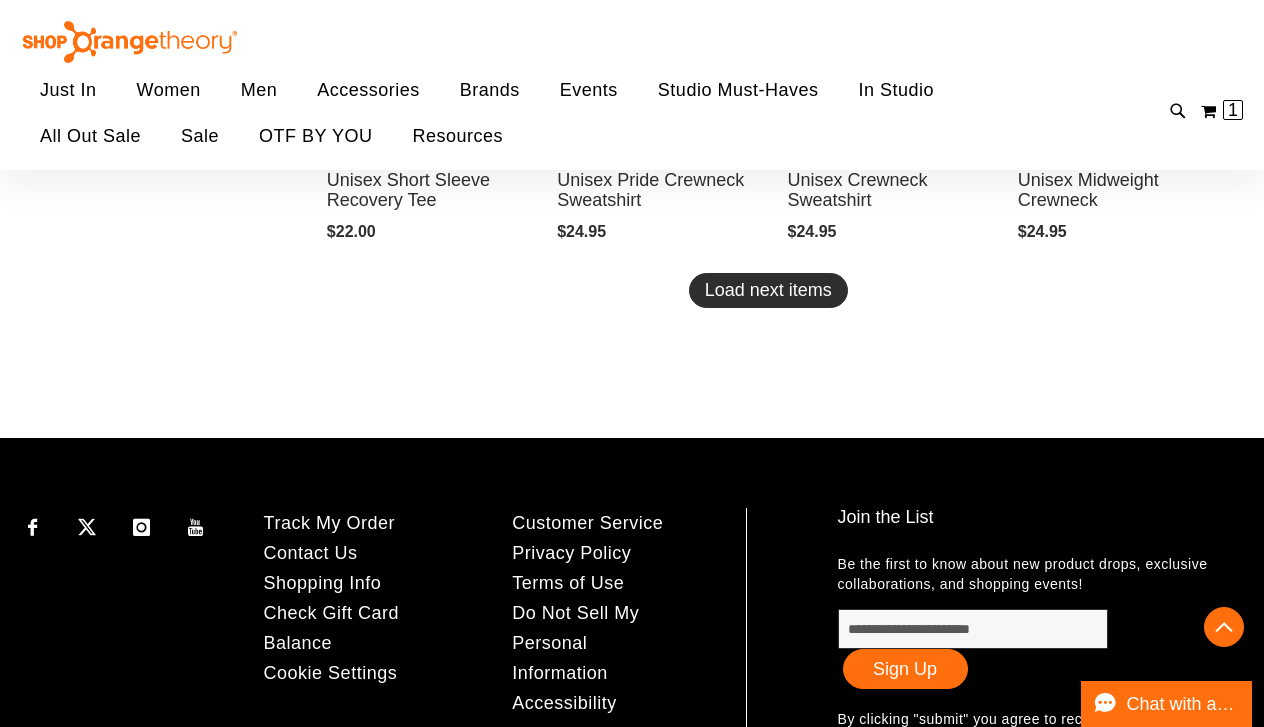 click on "Load next items" at bounding box center (768, 290) 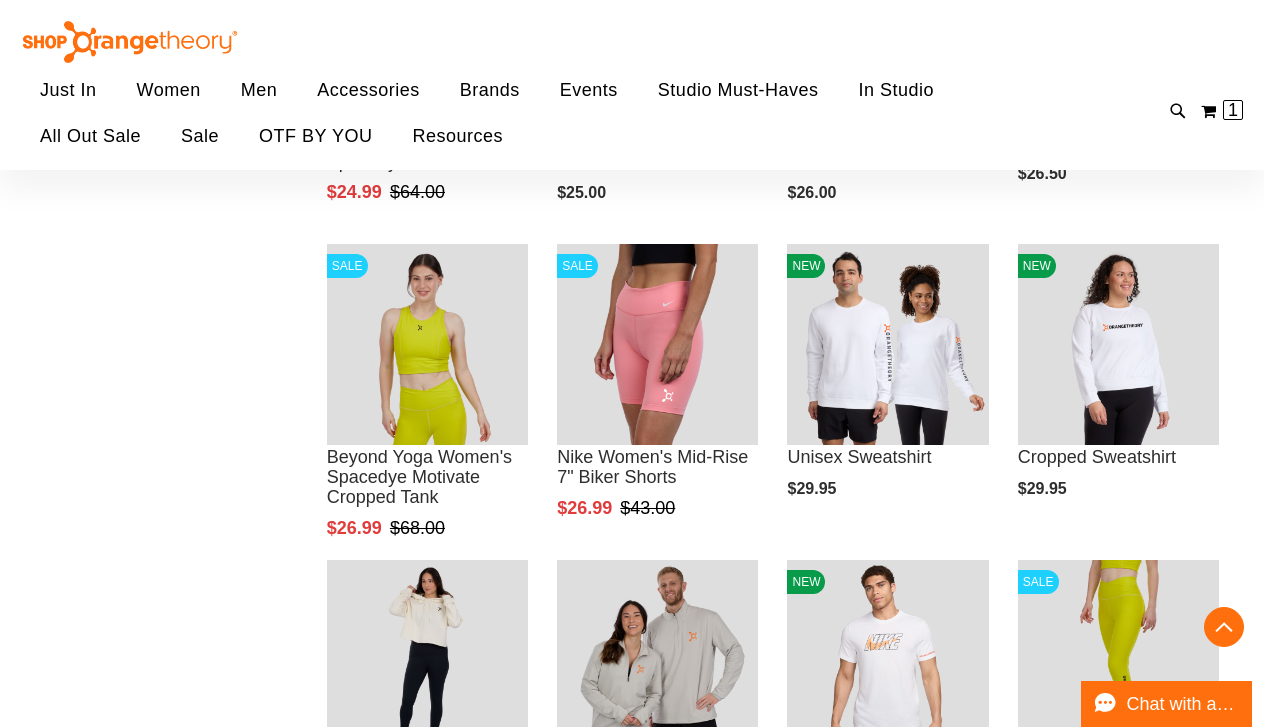 scroll, scrollTop: 5555, scrollLeft: 0, axis: vertical 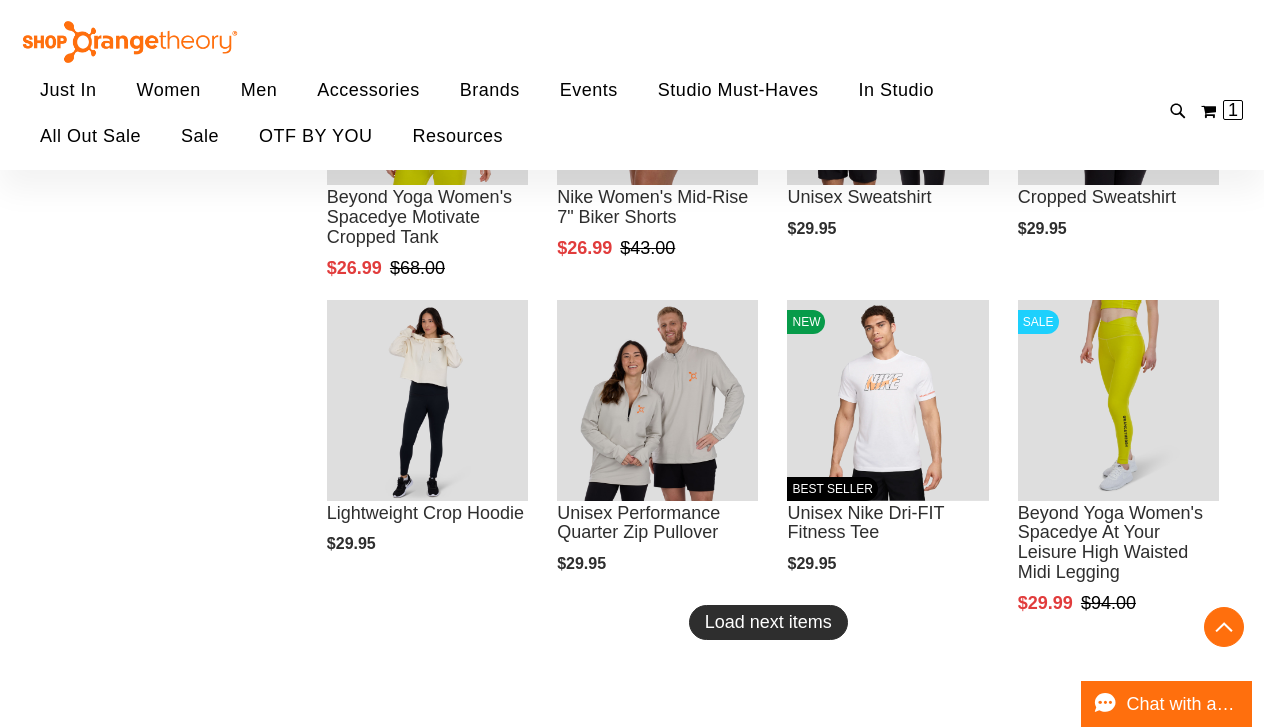 click on "Load next items" at bounding box center (768, 622) 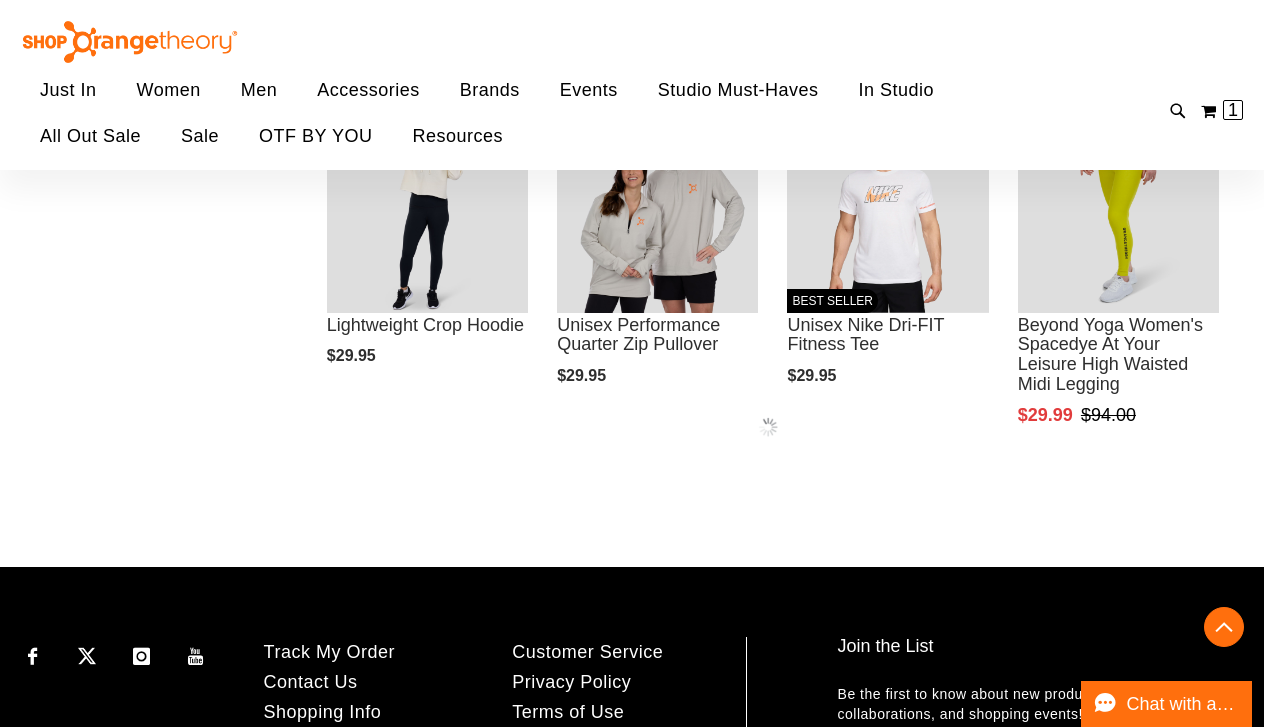 scroll, scrollTop: 5836, scrollLeft: 0, axis: vertical 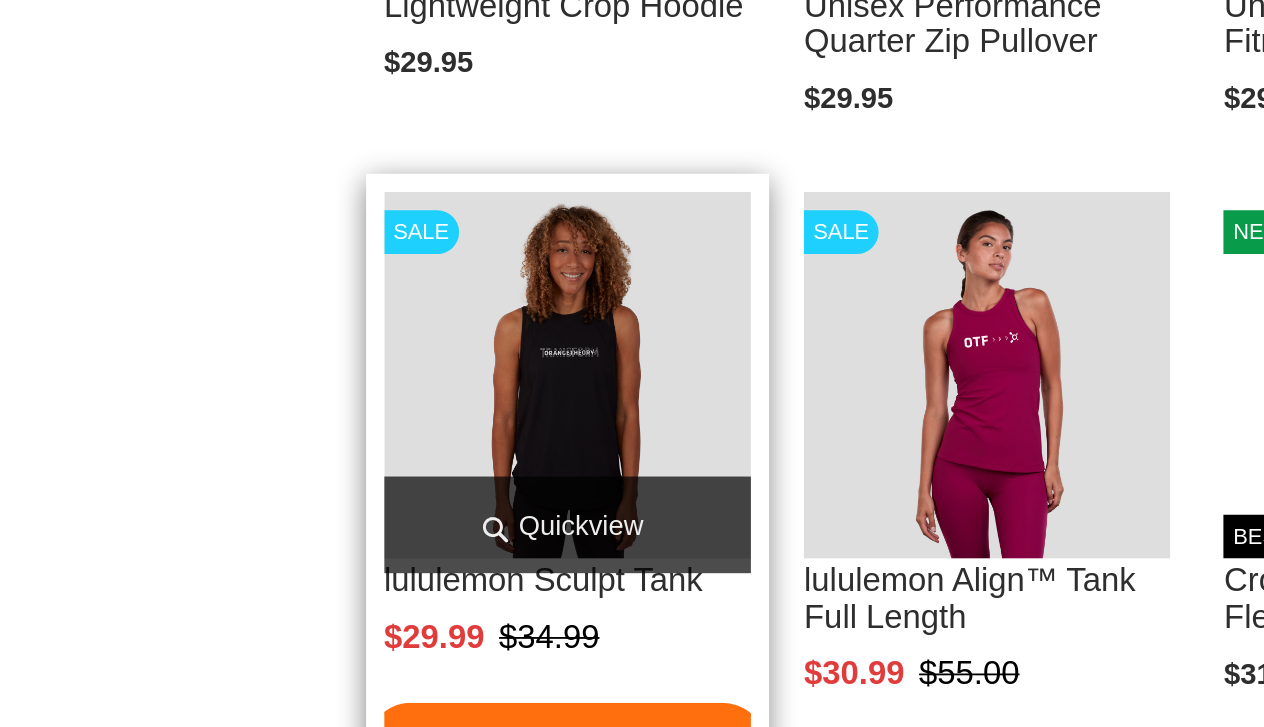 click on "Quickview" at bounding box center [427, 516] 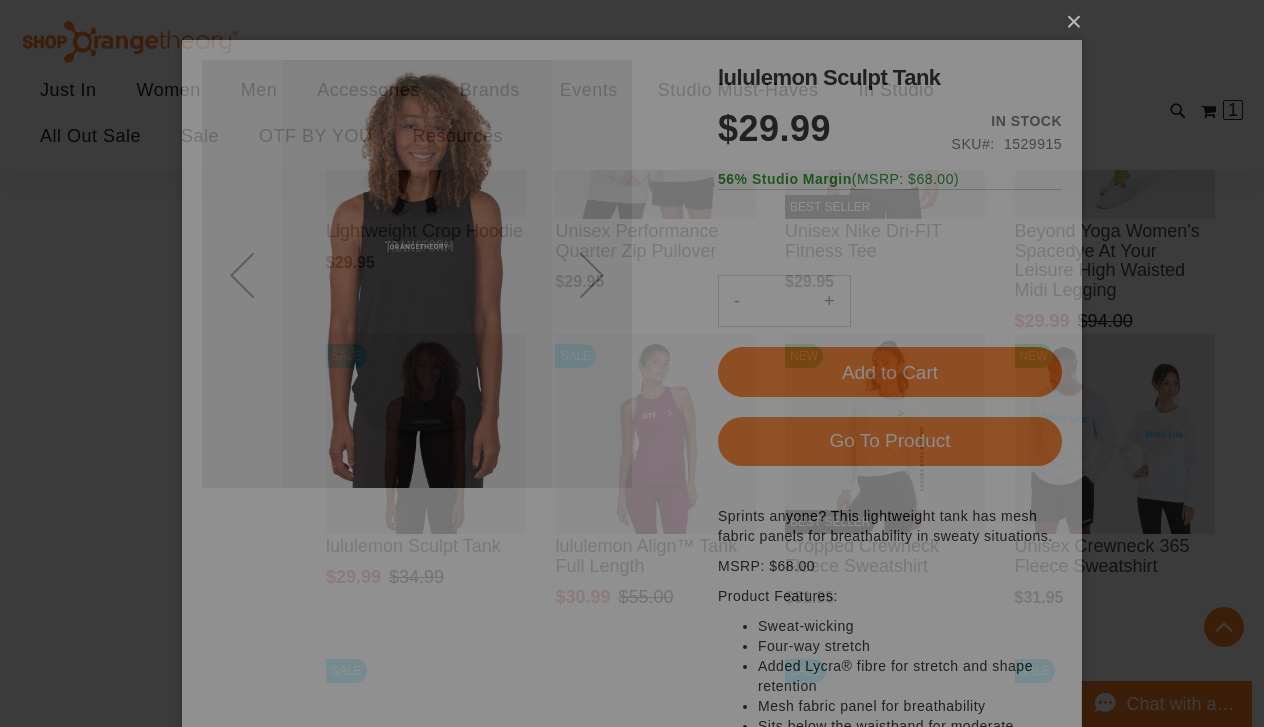 scroll, scrollTop: 0, scrollLeft: 0, axis: both 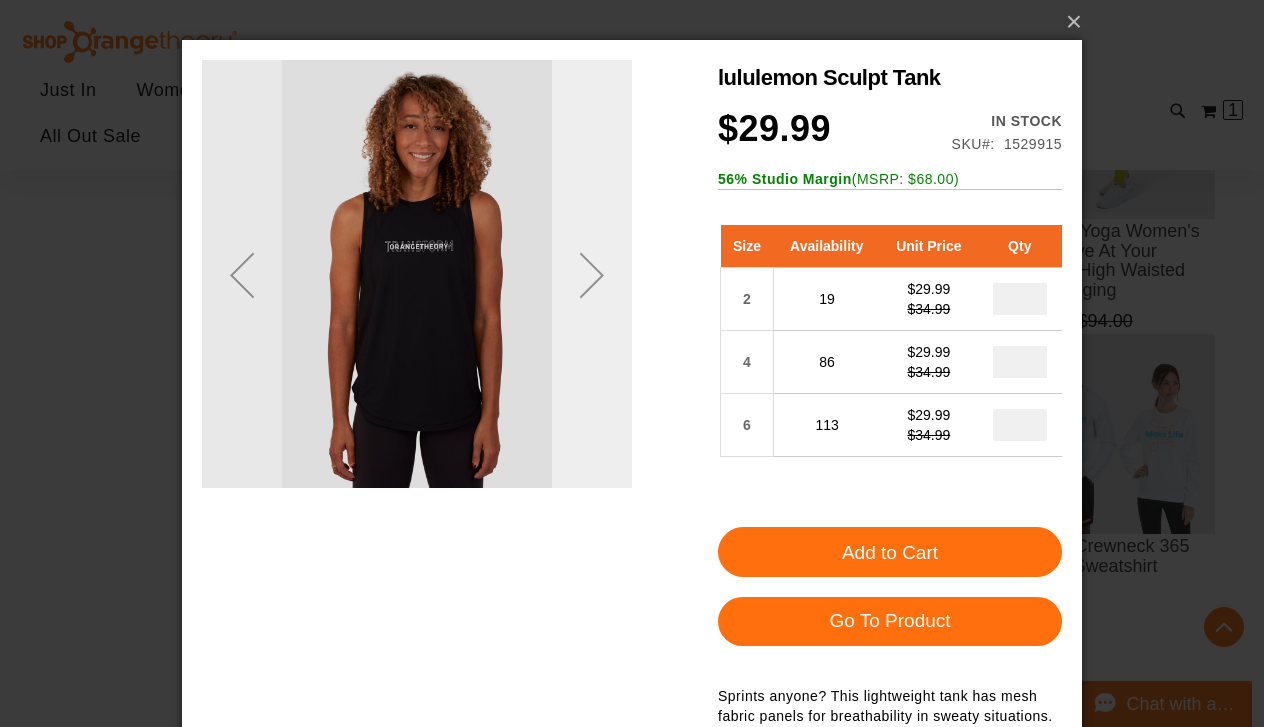 click at bounding box center (592, 275) 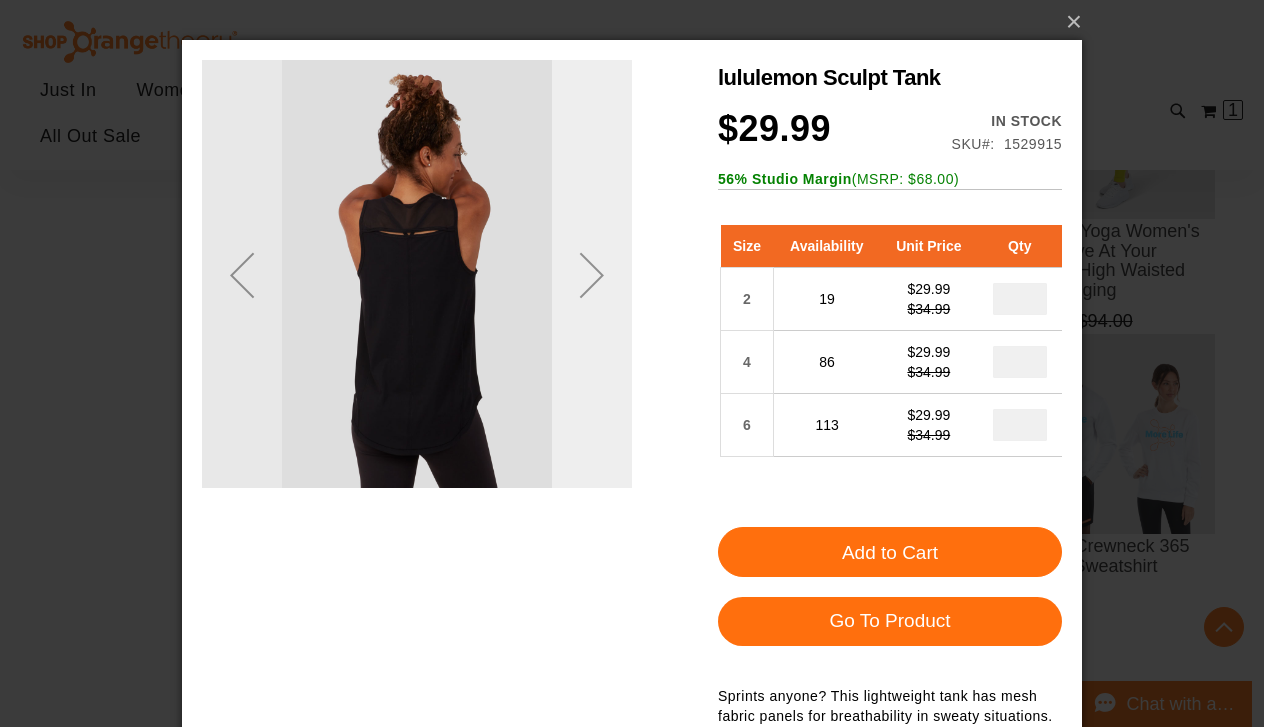 click at bounding box center (592, 275) 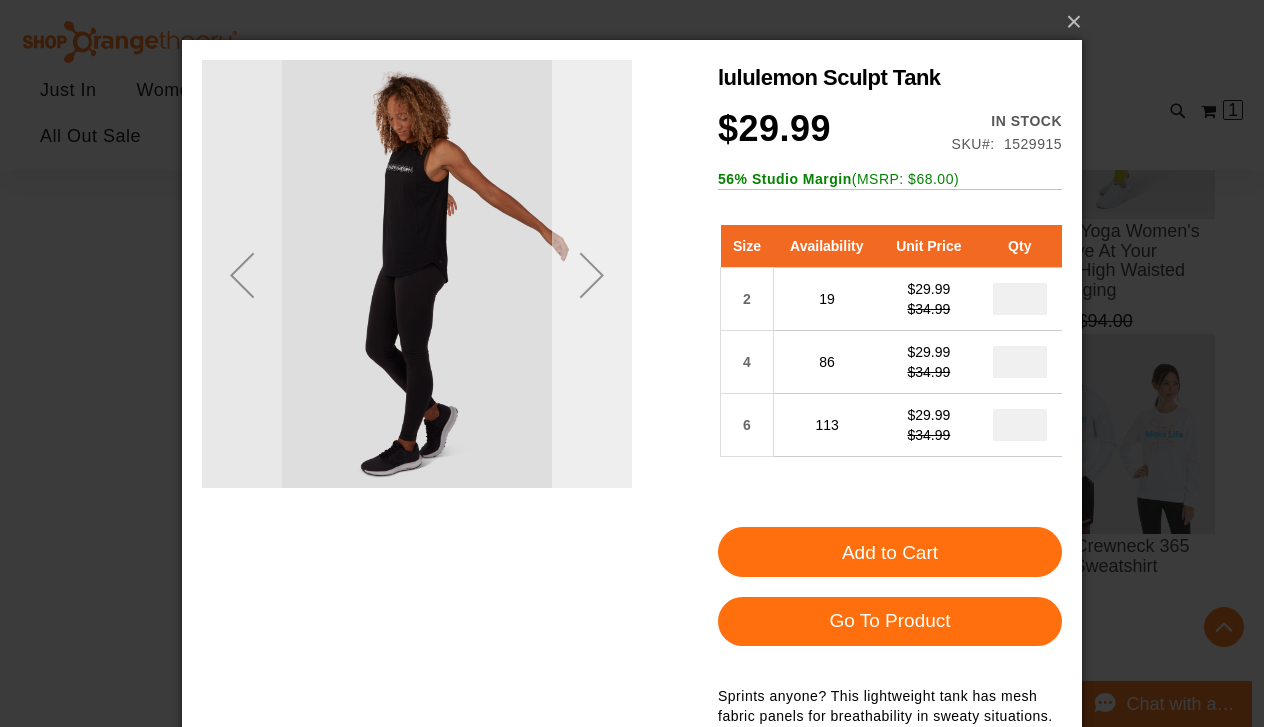 click at bounding box center (592, 275) 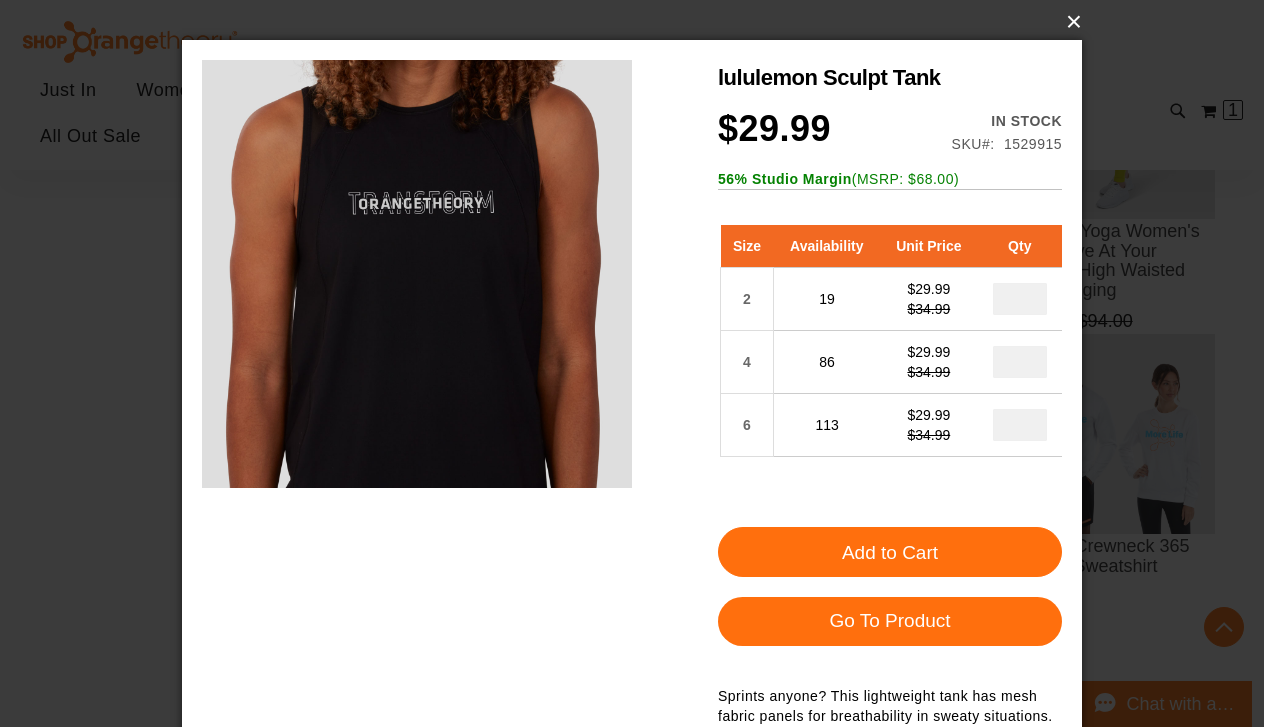click on "×" at bounding box center [638, 22] 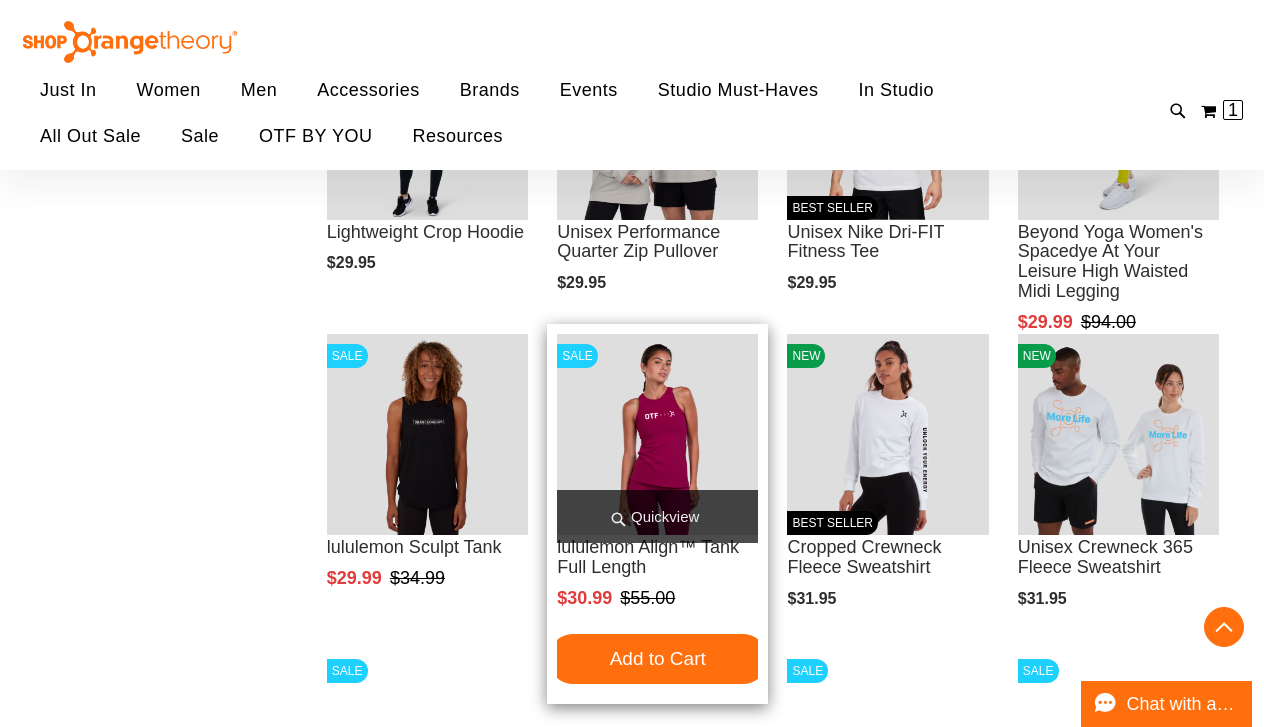 click on "Quickview" at bounding box center (657, 516) 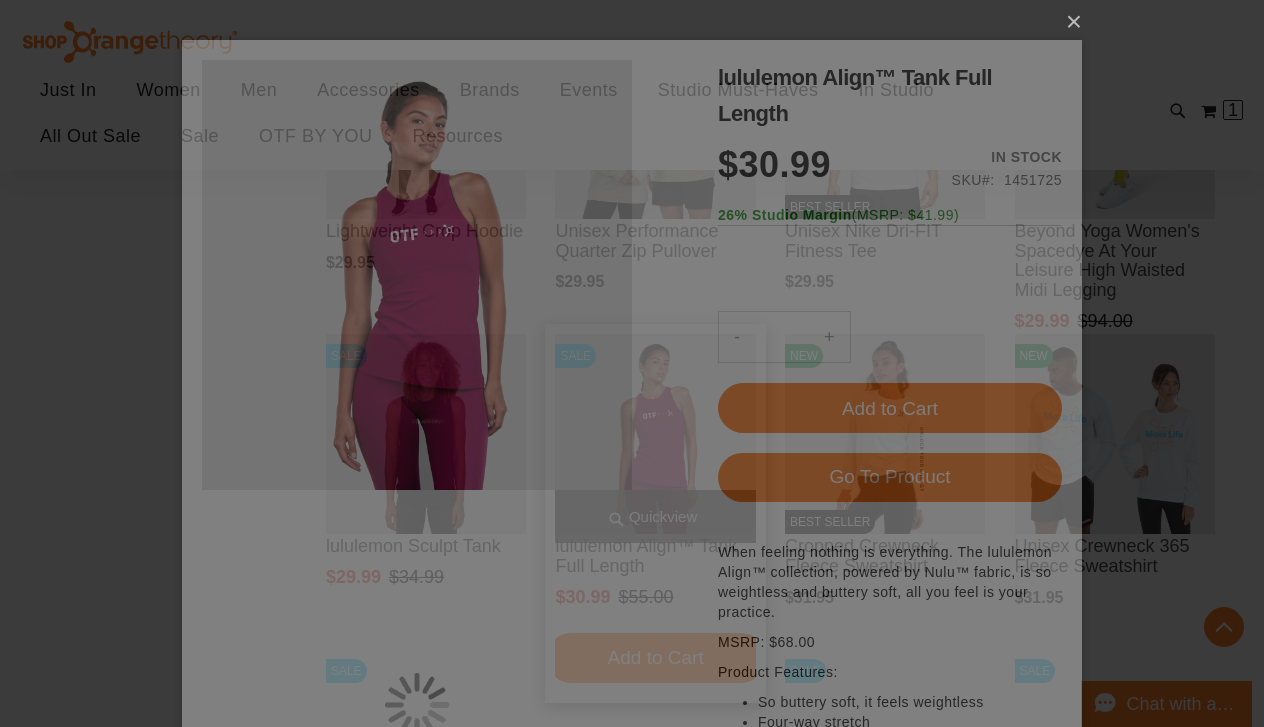 scroll, scrollTop: 0, scrollLeft: 0, axis: both 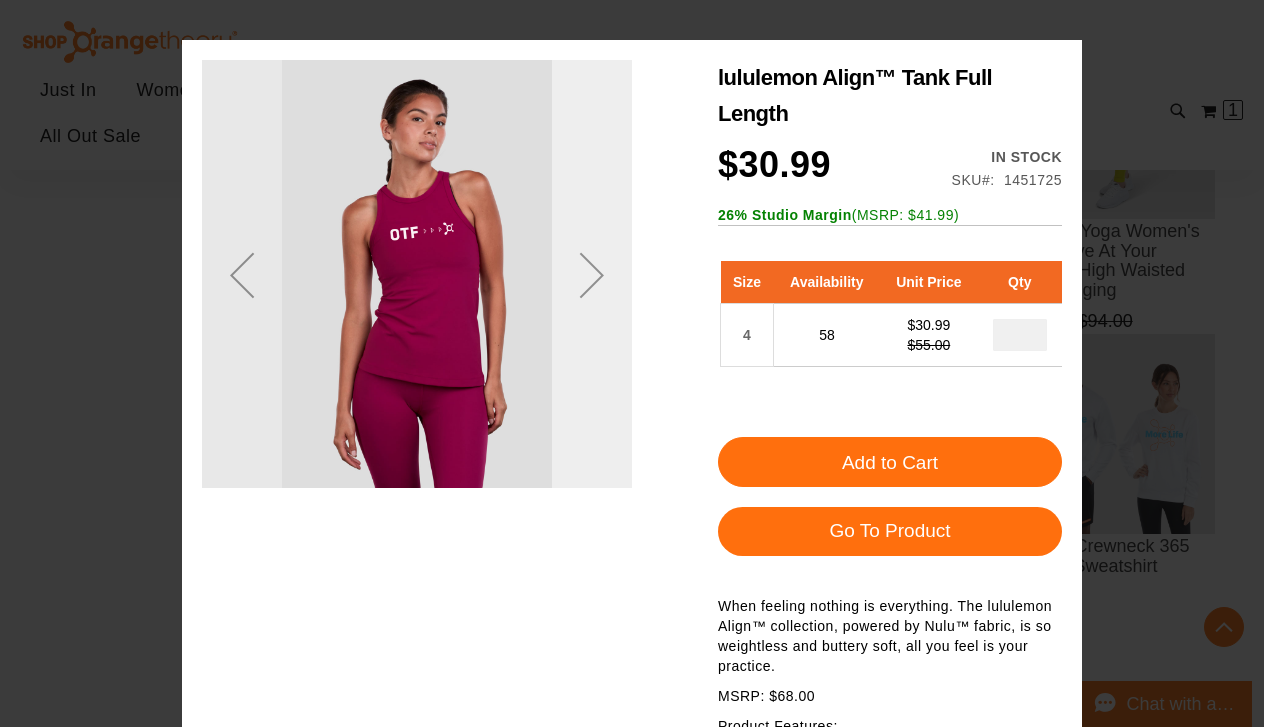 click at bounding box center (592, 275) 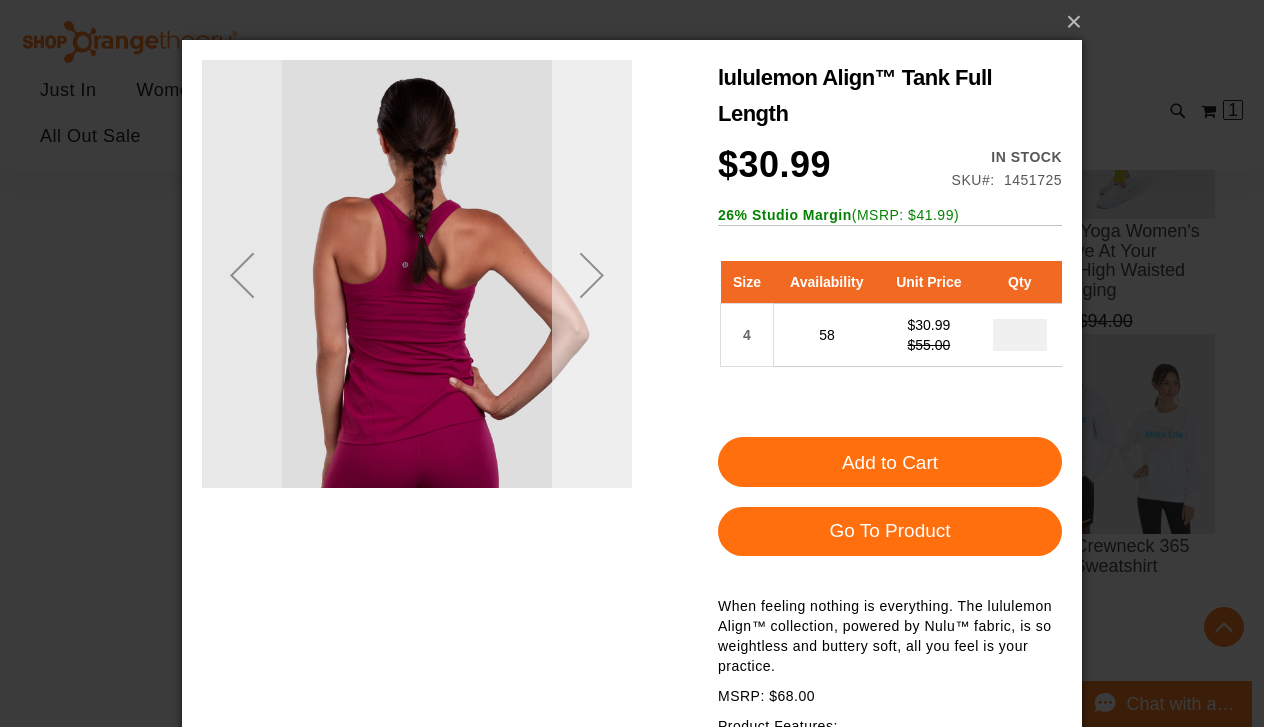 click at bounding box center (592, 275) 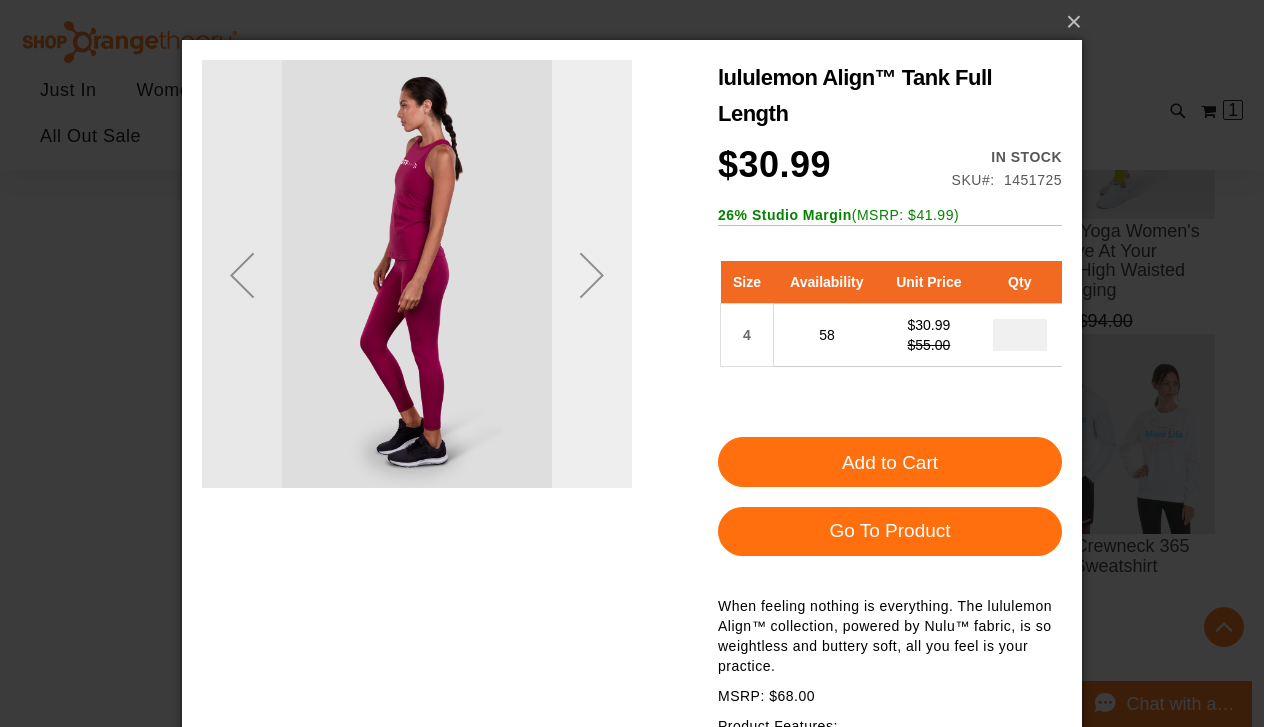 click at bounding box center (592, 275) 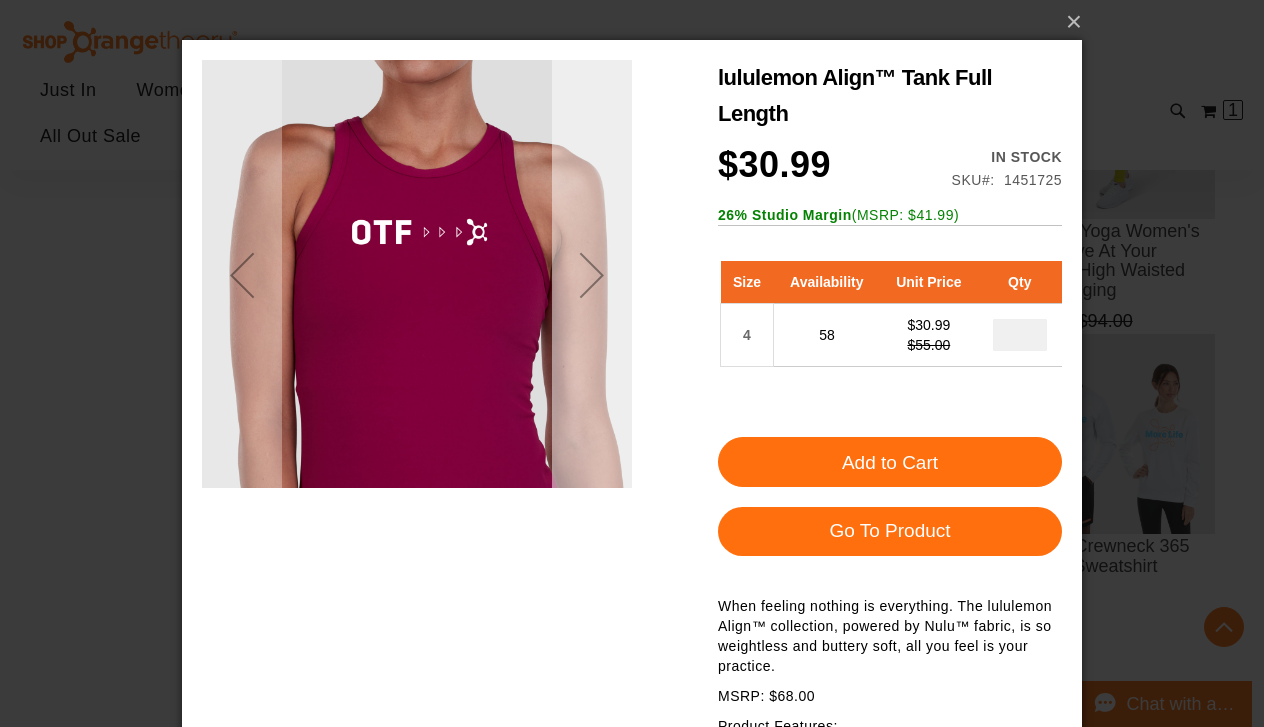 click at bounding box center (592, 275) 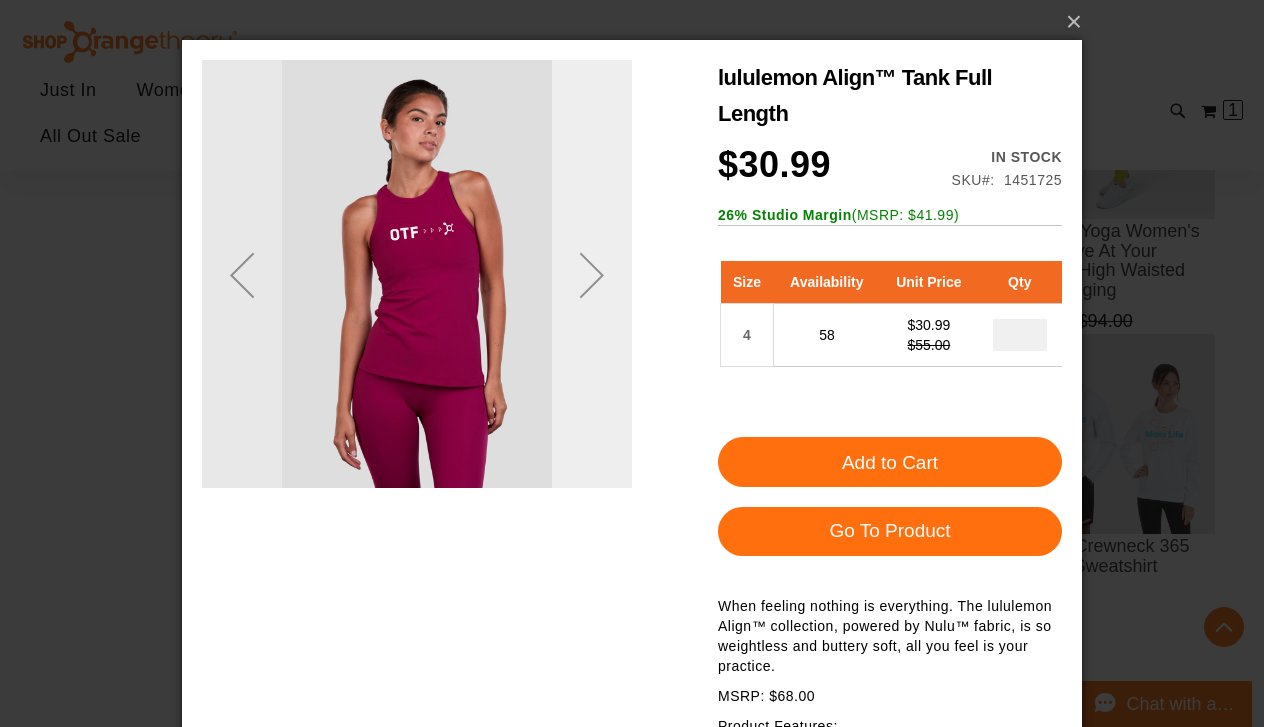 click at bounding box center (592, 275) 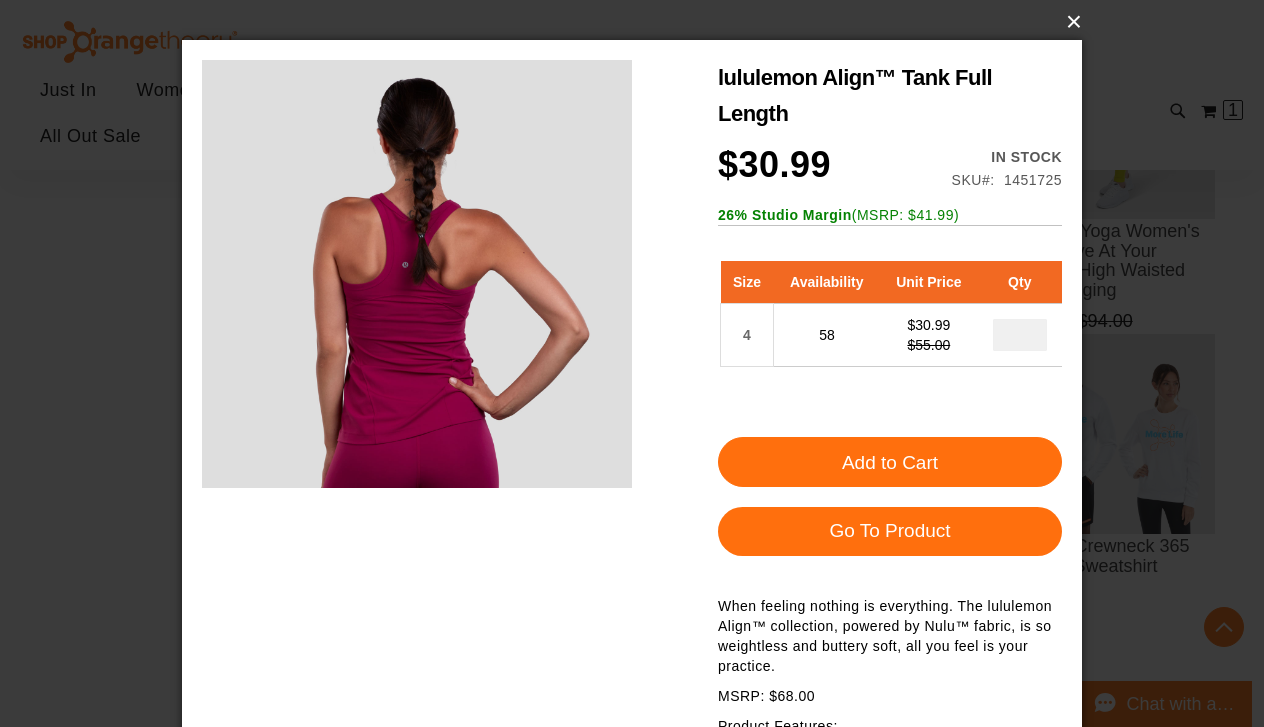 click on "×" at bounding box center [638, 22] 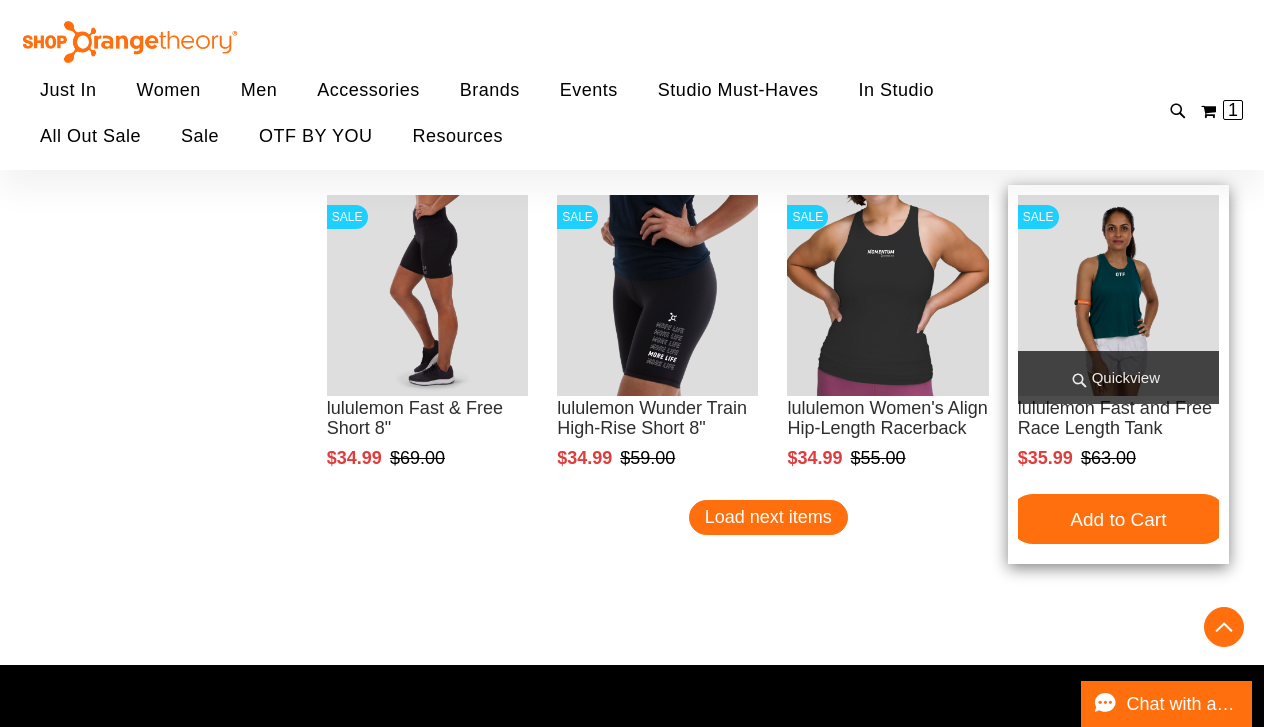 scroll, scrollTop: 6997, scrollLeft: 0, axis: vertical 